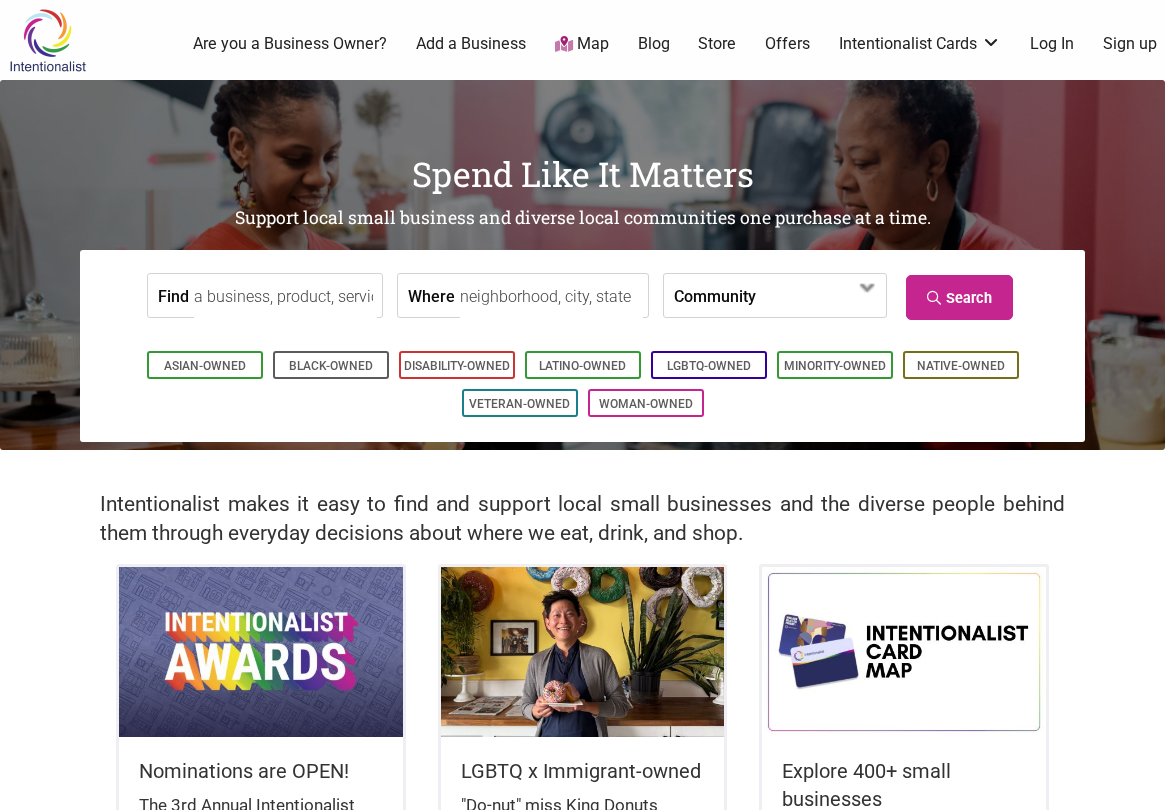 scroll, scrollTop: 0, scrollLeft: 0, axis: both 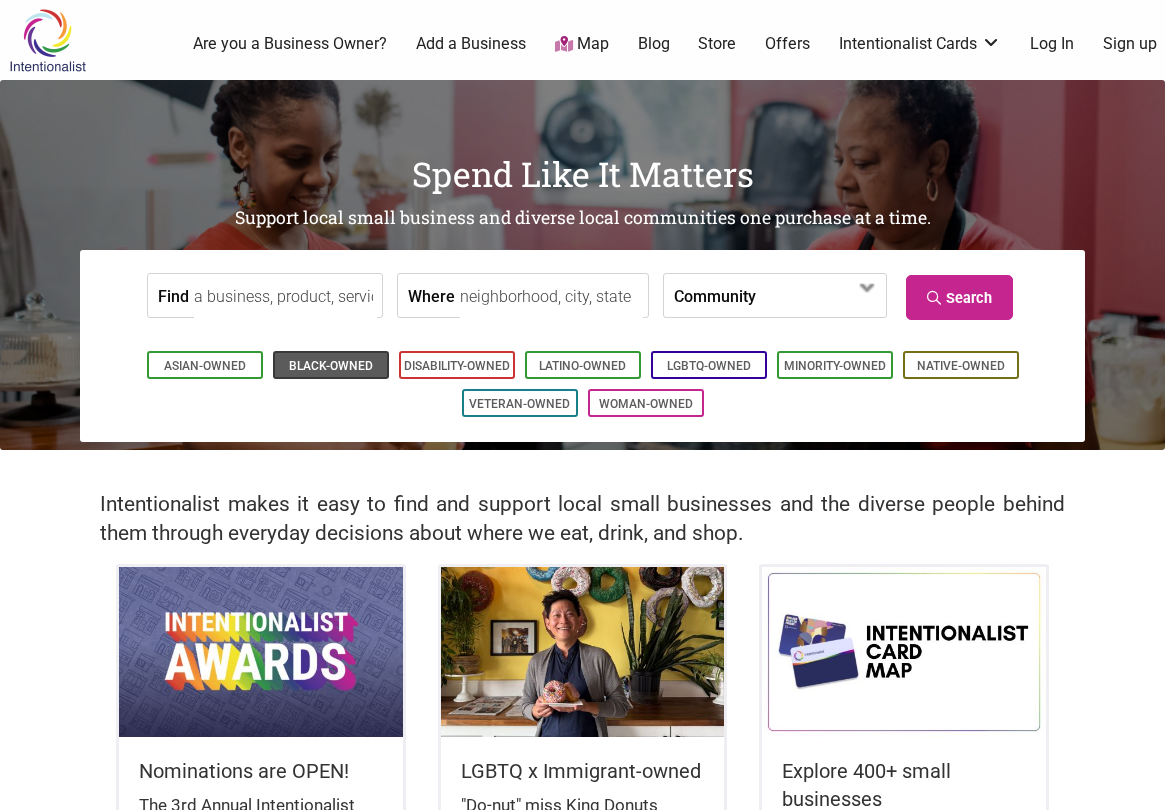 click on "Black-Owned" at bounding box center [331, 366] 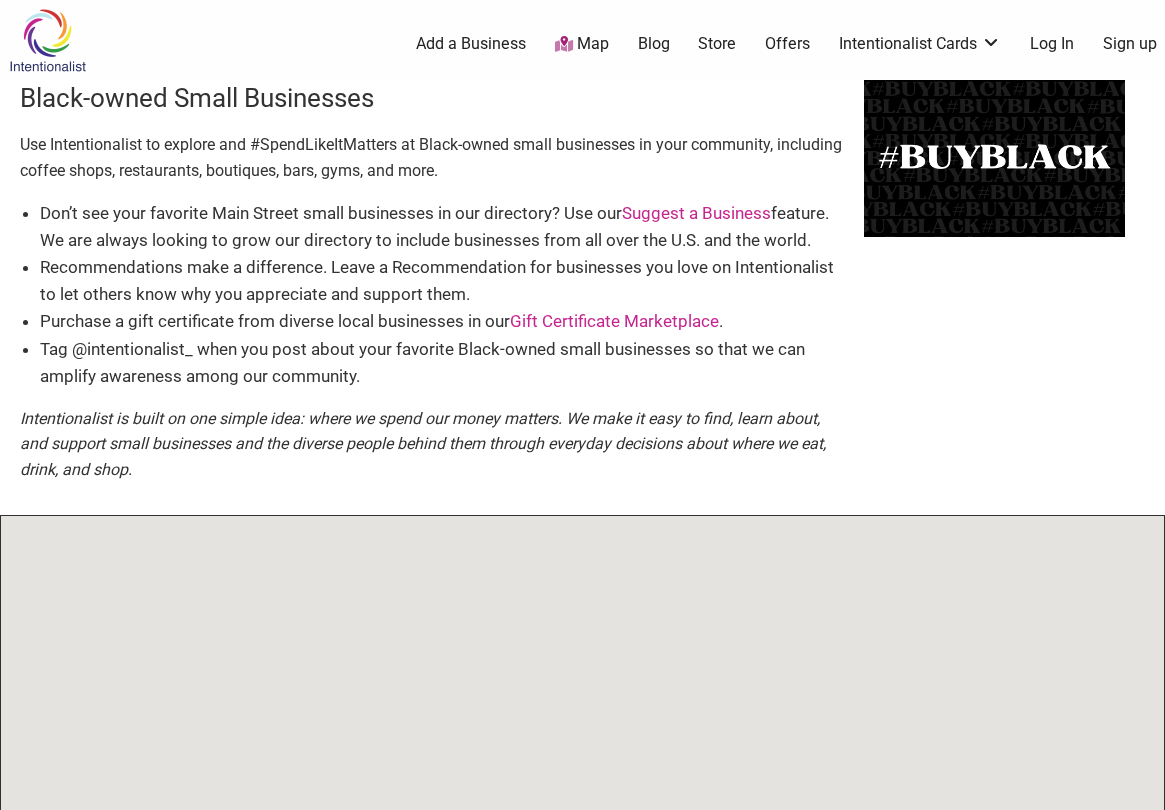 scroll, scrollTop: 0, scrollLeft: 0, axis: both 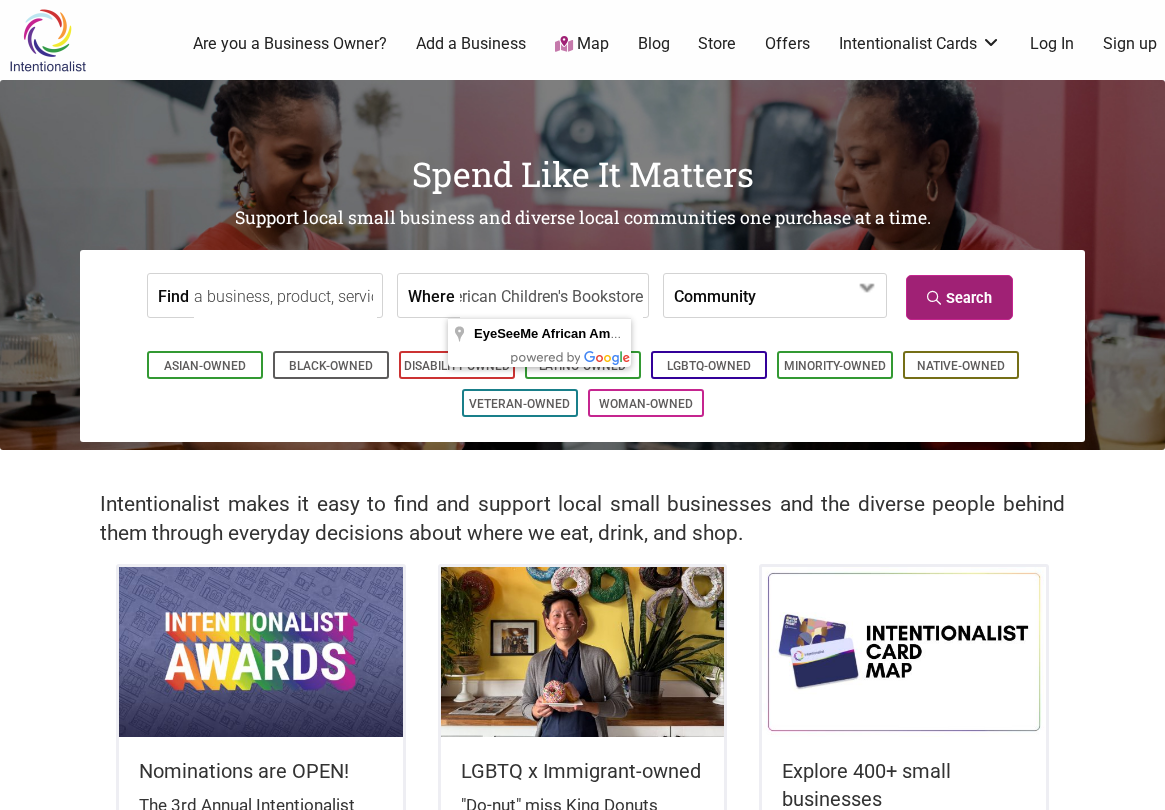 type on "EyeSeeMe African American Children's Bookstore" 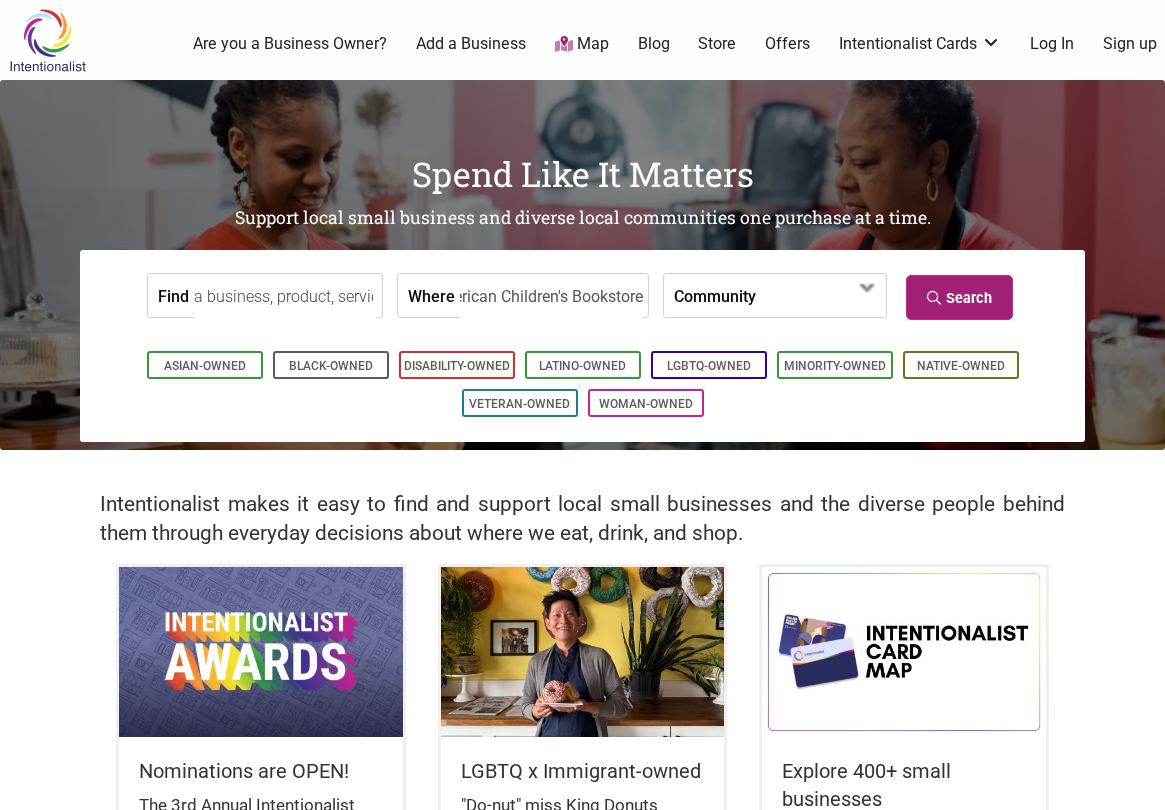 scroll, scrollTop: 0, scrollLeft: 0, axis: both 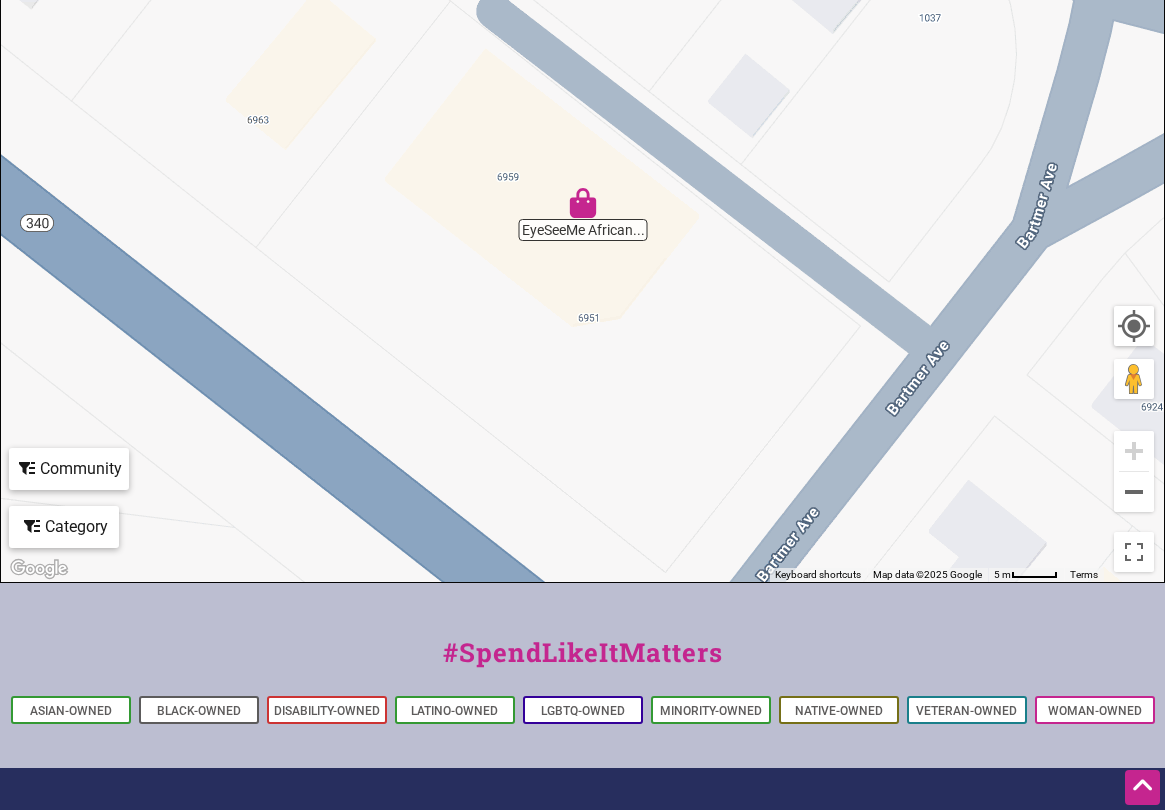 click at bounding box center (583, 203) 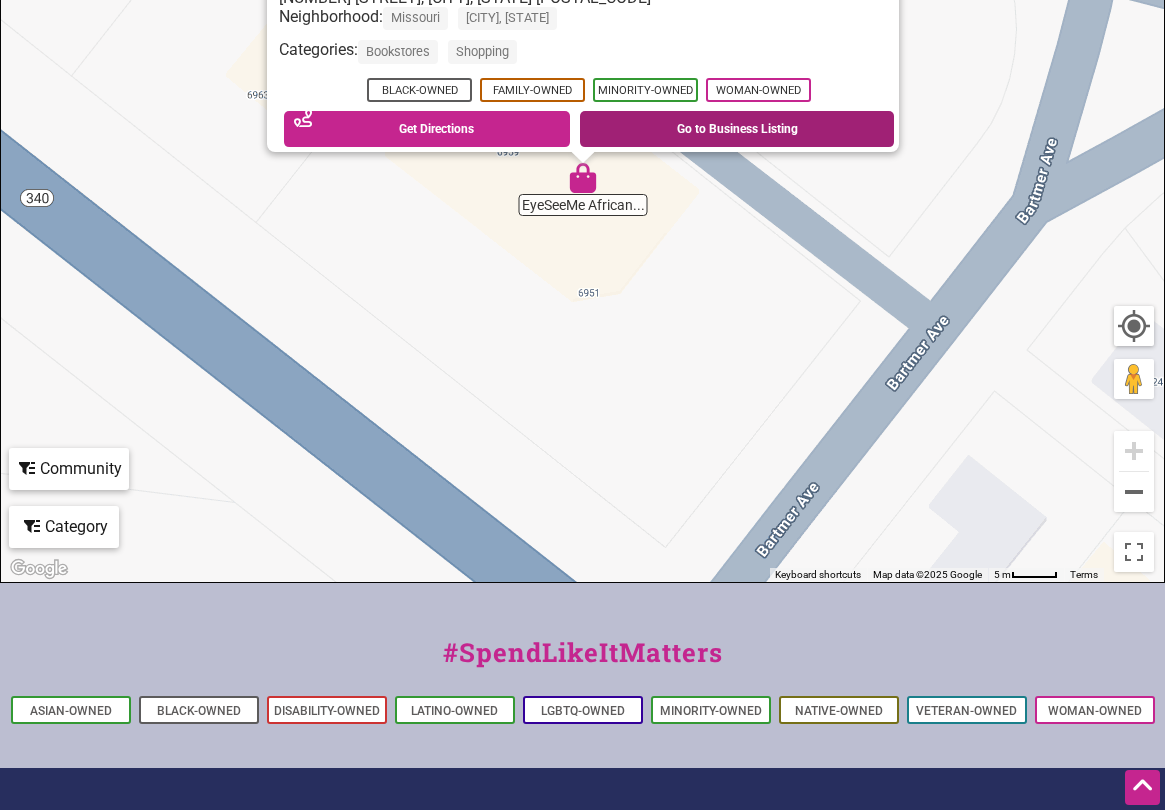 click on "Go to Business Listing" at bounding box center [737, 129] 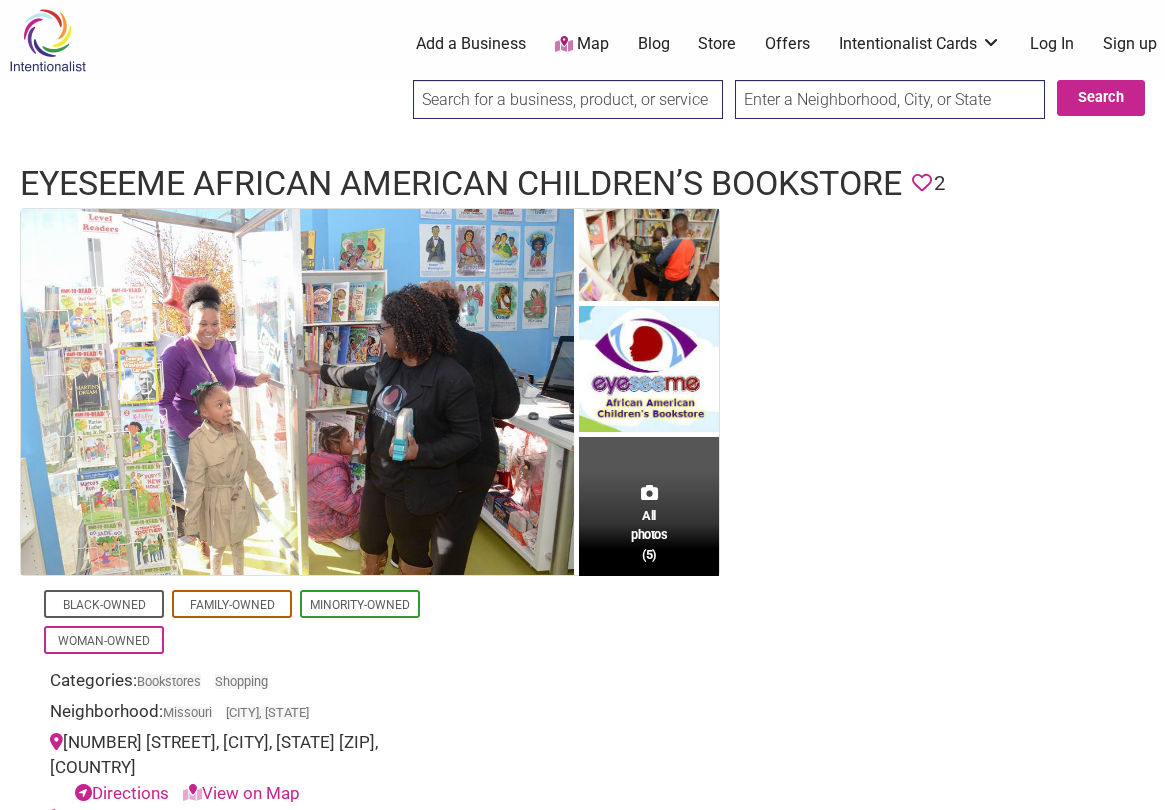 scroll, scrollTop: 0, scrollLeft: 0, axis: both 